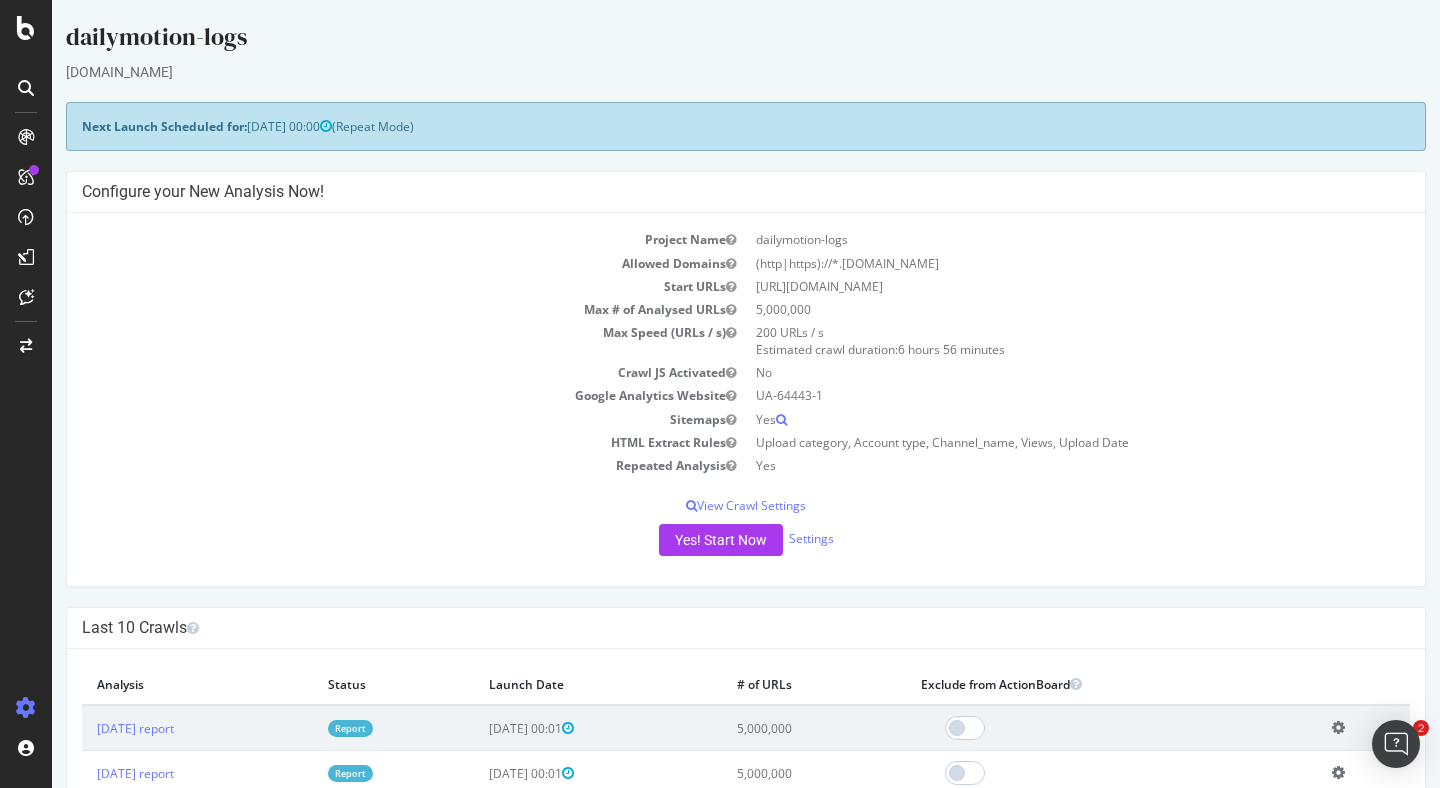 scroll, scrollTop: 0, scrollLeft: 0, axis: both 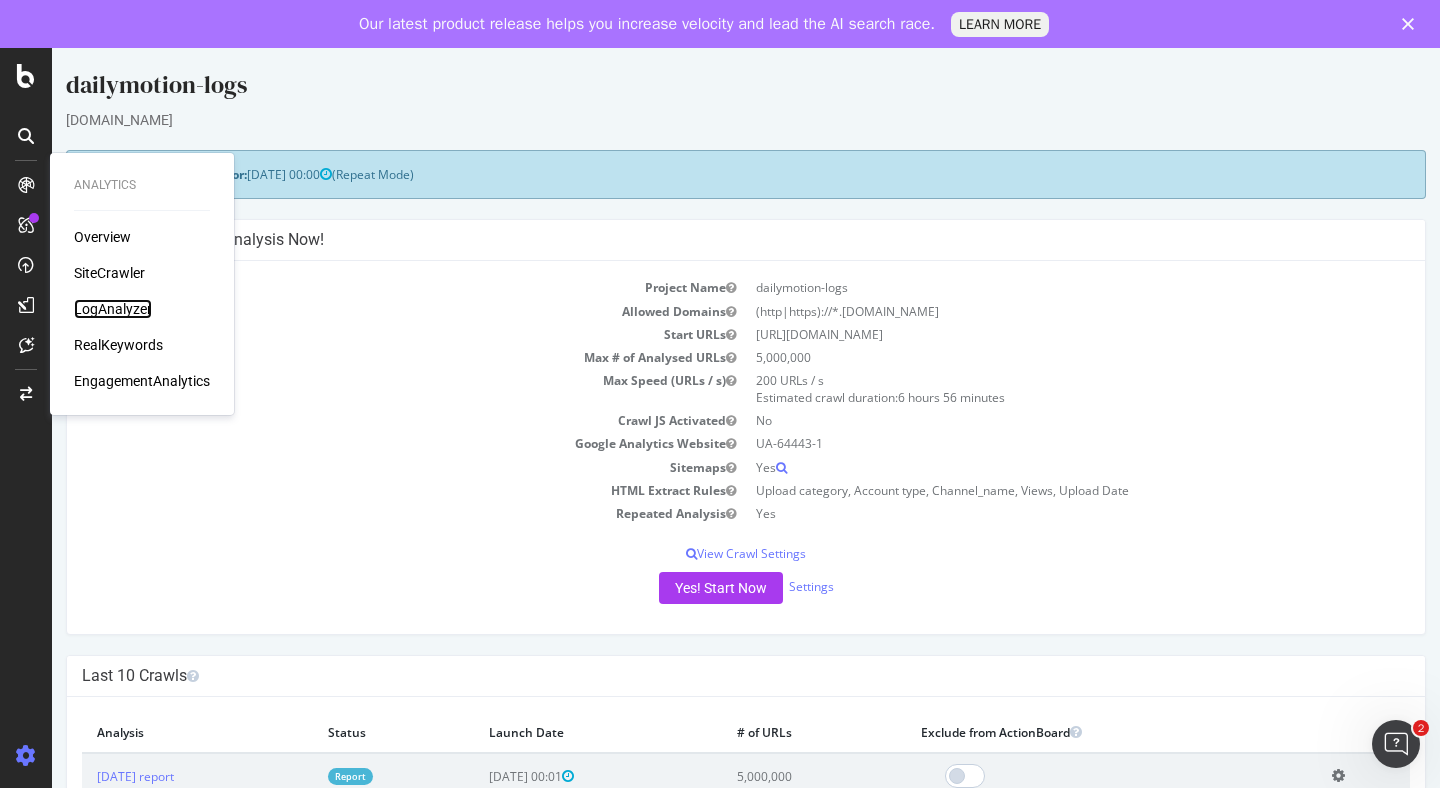 click on "LogAnalyzer" at bounding box center [113, 309] 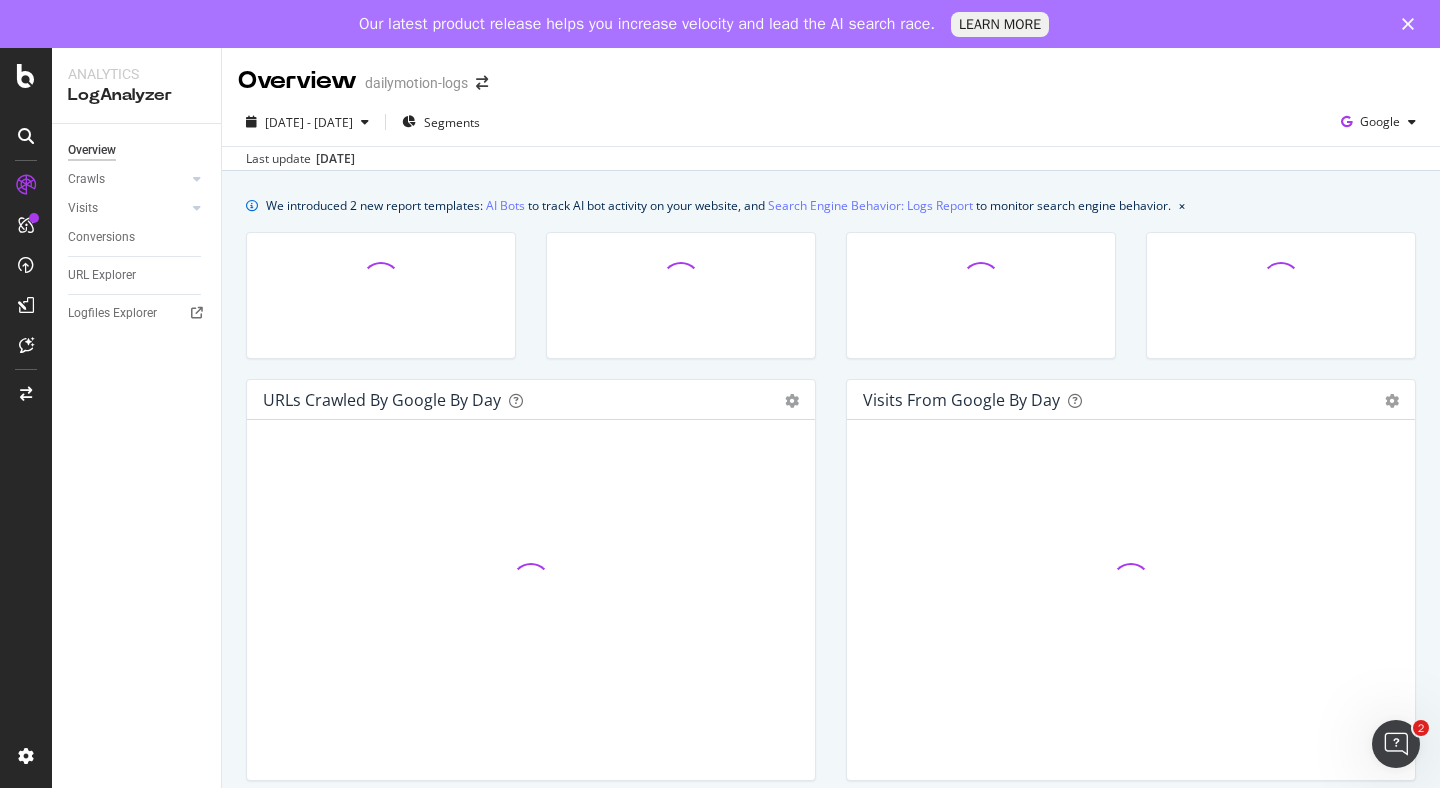 click 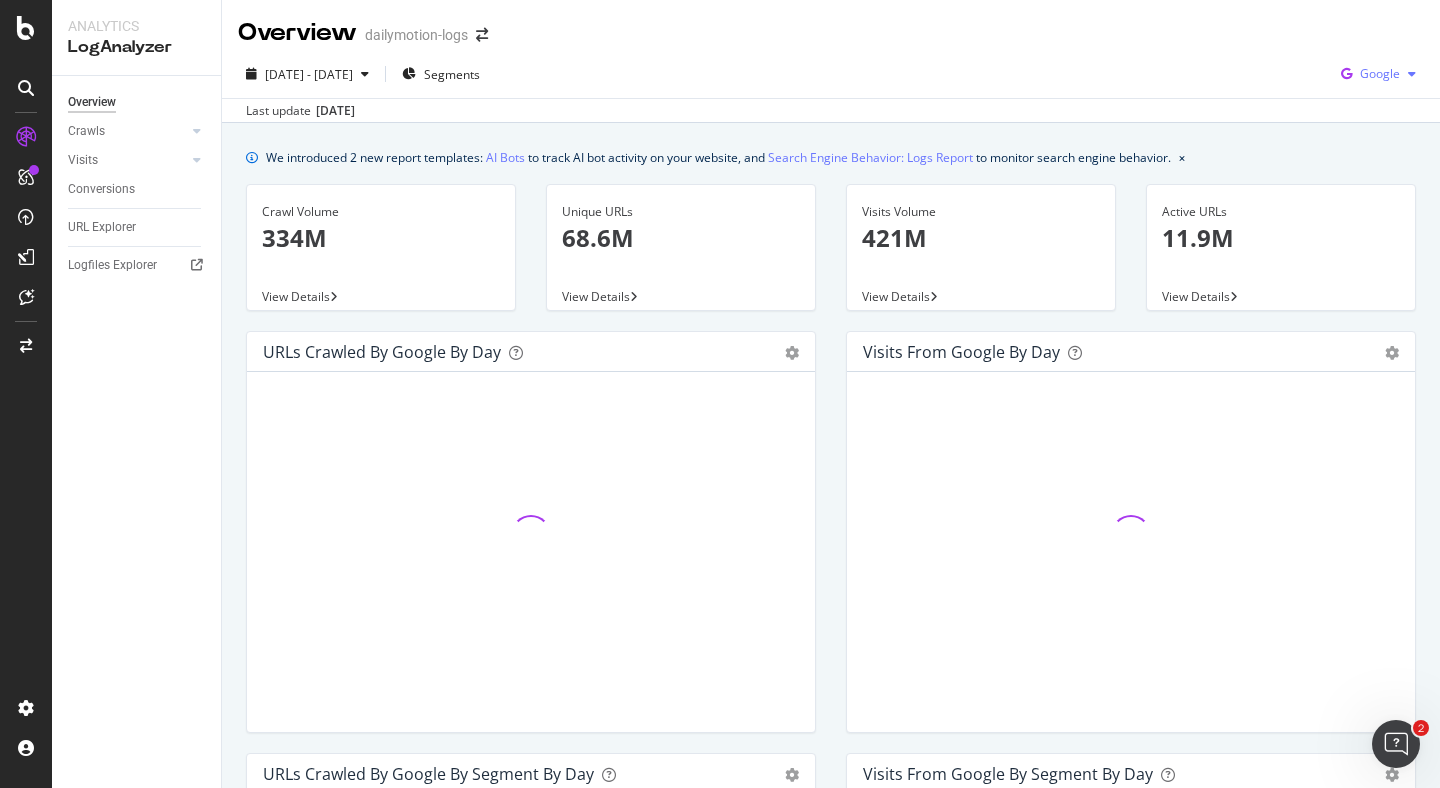 click at bounding box center (1412, 74) 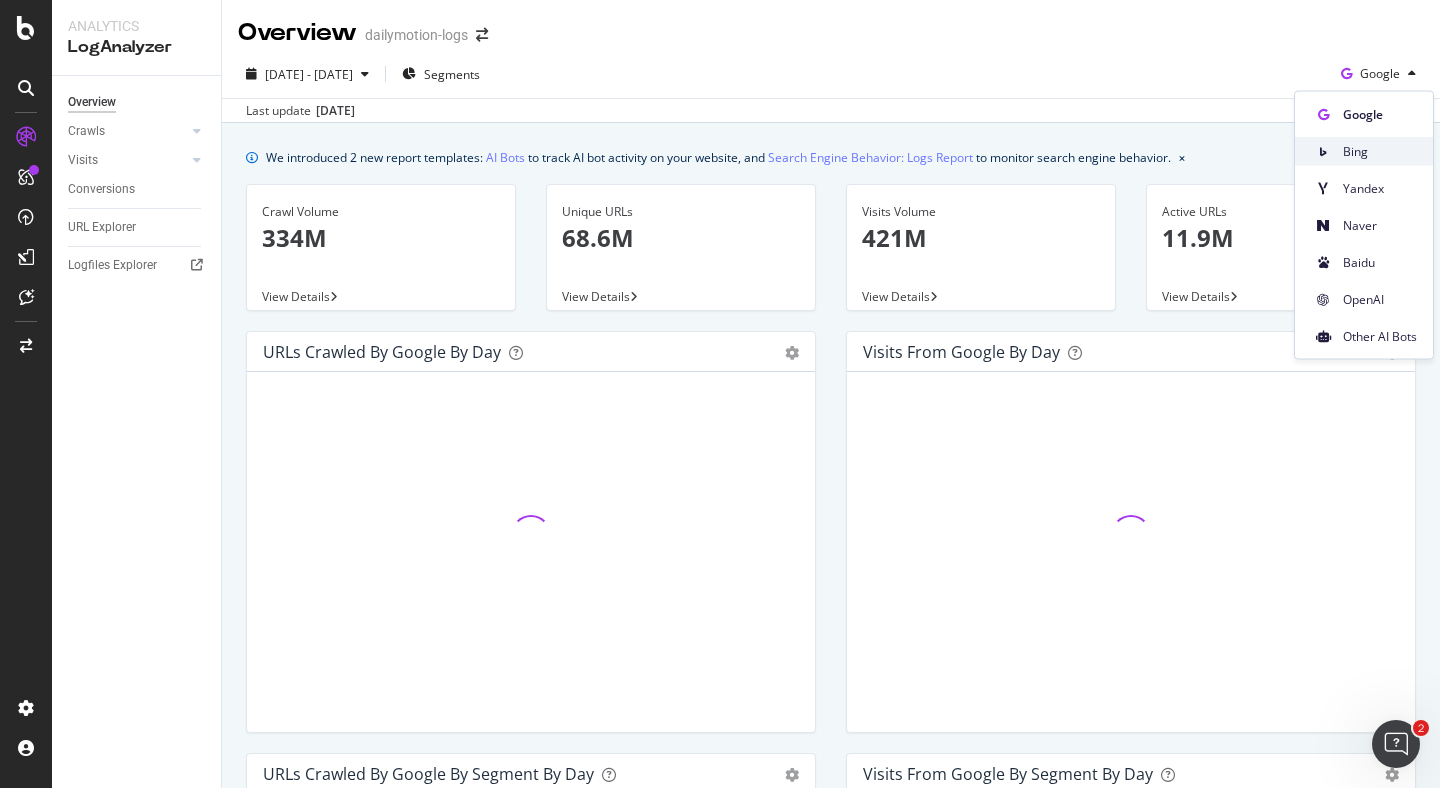 click on "Bing" at bounding box center [1380, 151] 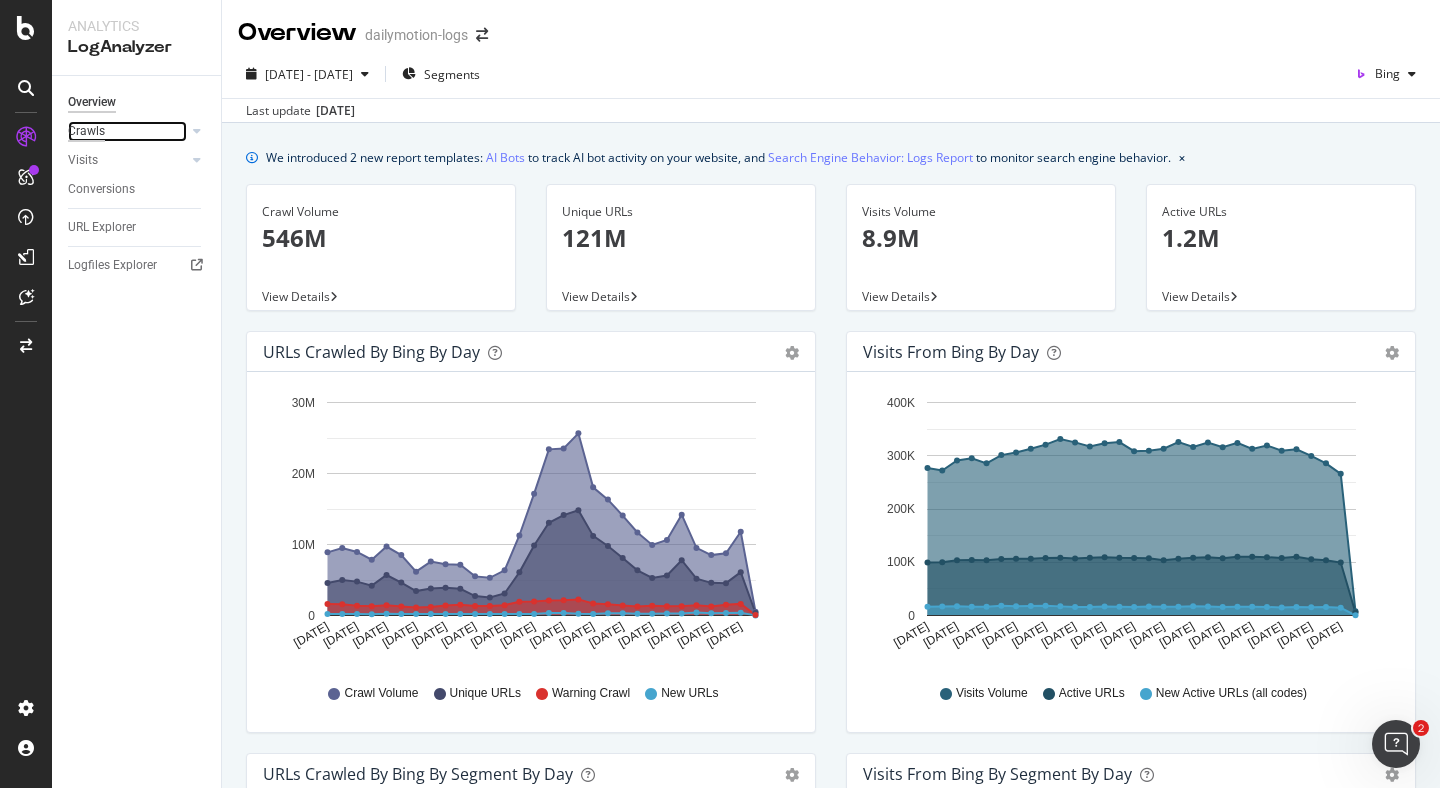click on "Crawls" at bounding box center [86, 131] 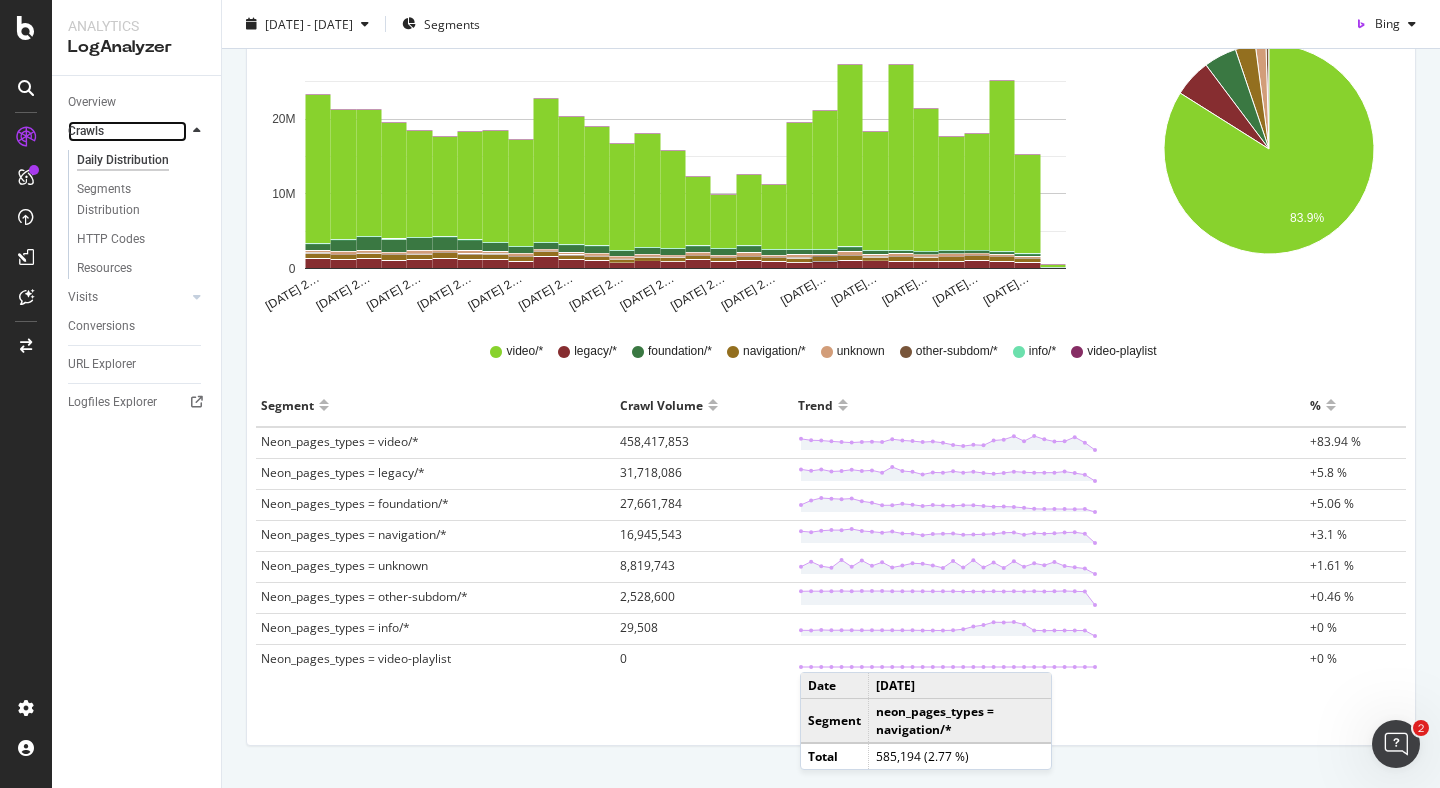 scroll, scrollTop: 394, scrollLeft: 0, axis: vertical 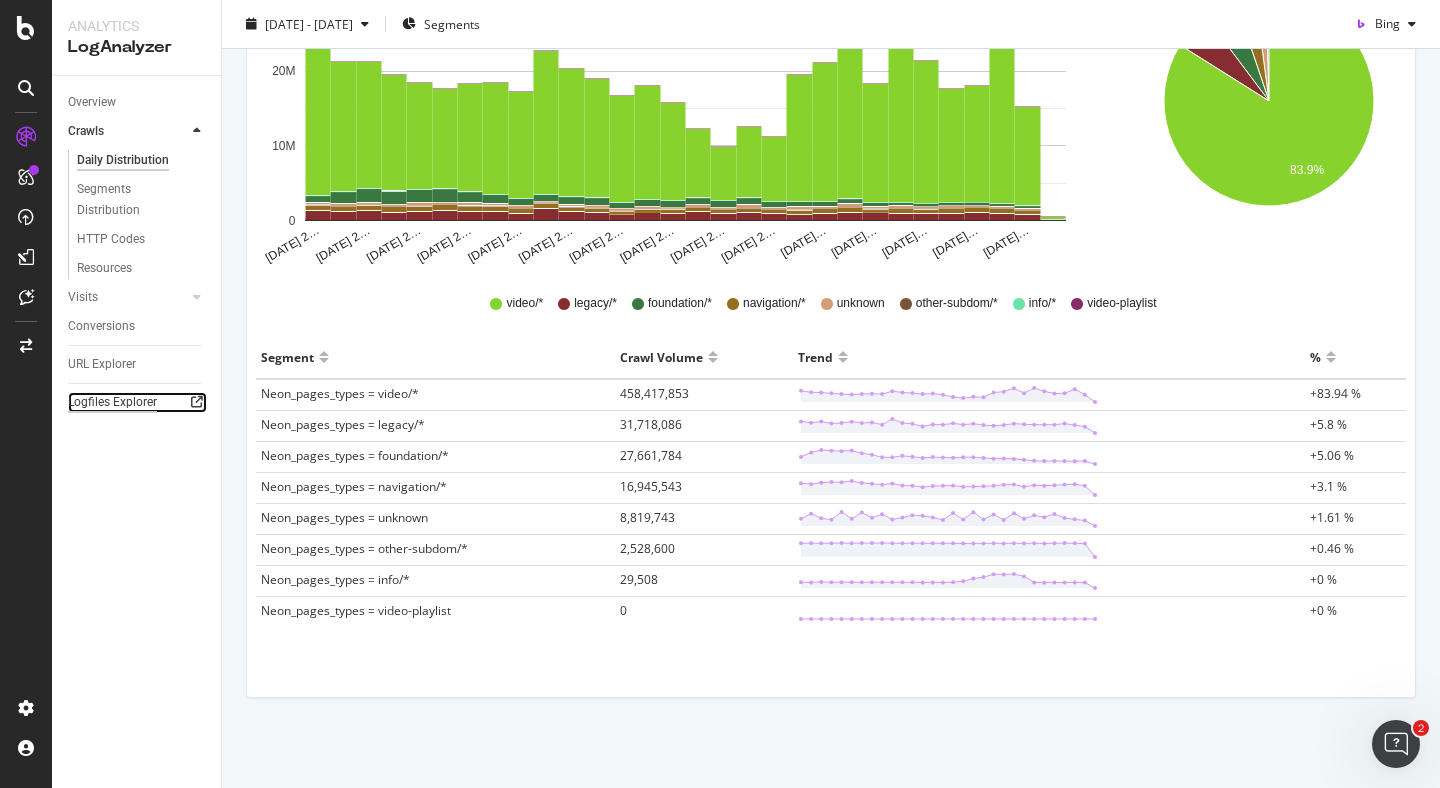 click on "Logfiles Explorer" at bounding box center (112, 402) 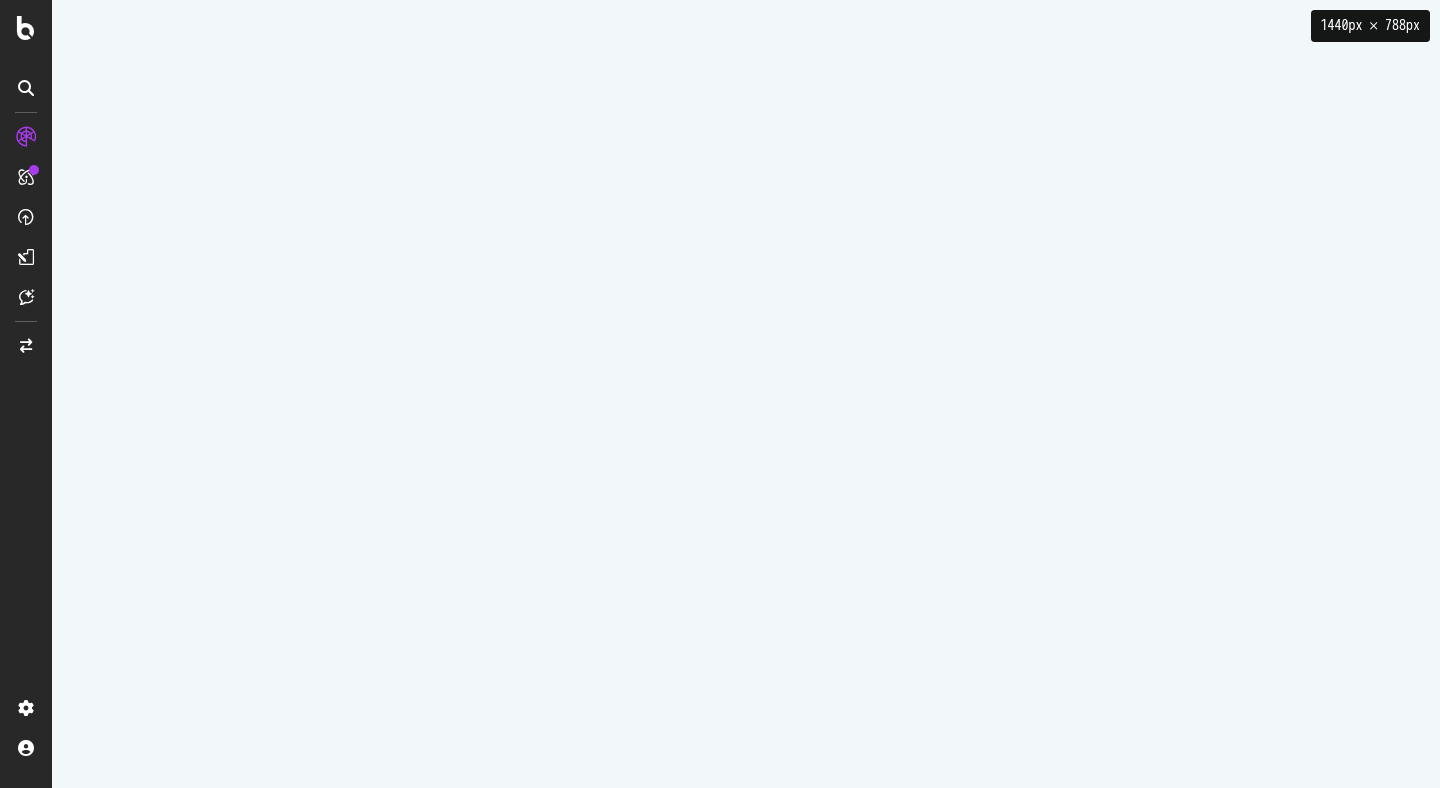 scroll, scrollTop: 0, scrollLeft: 0, axis: both 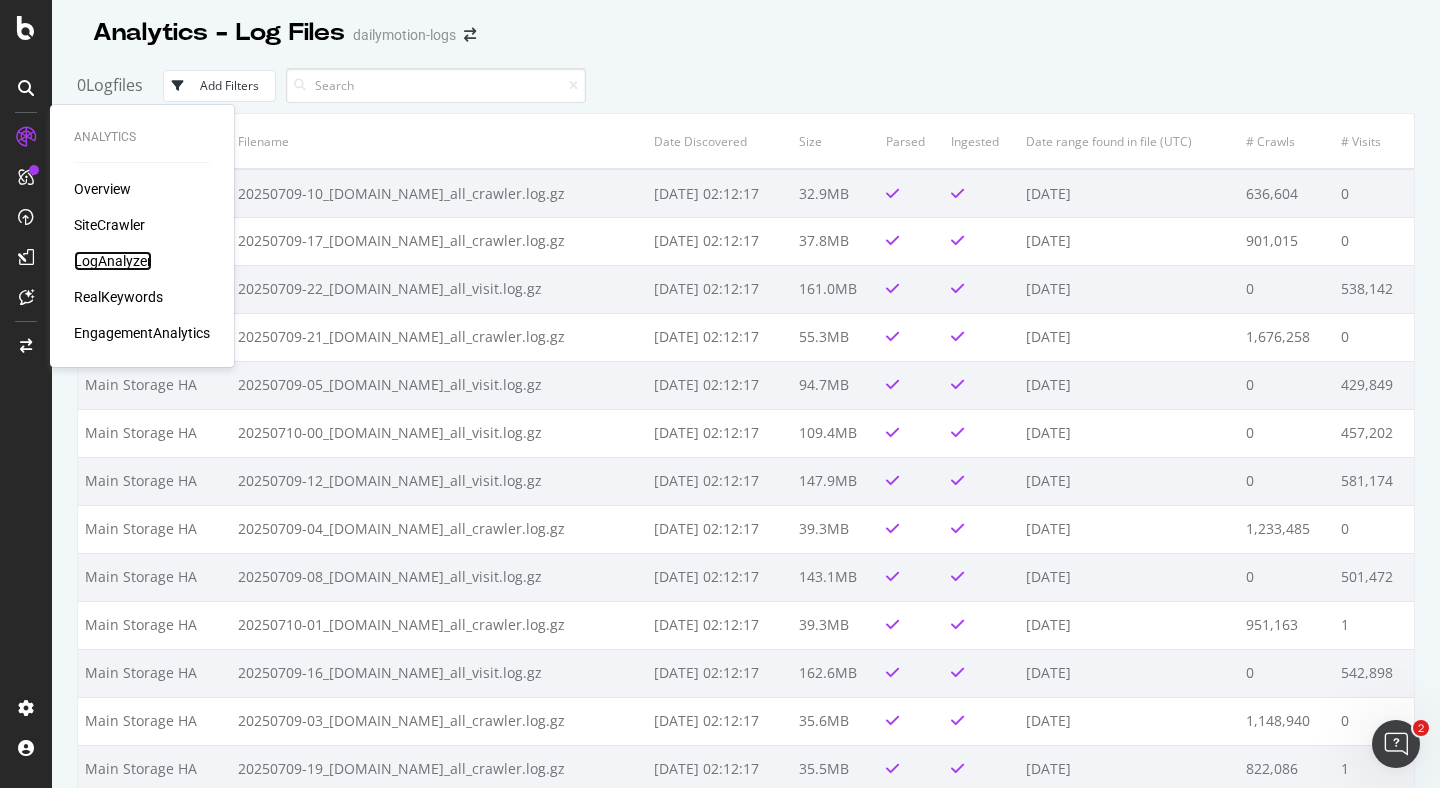 click on "LogAnalyzer" at bounding box center (113, 261) 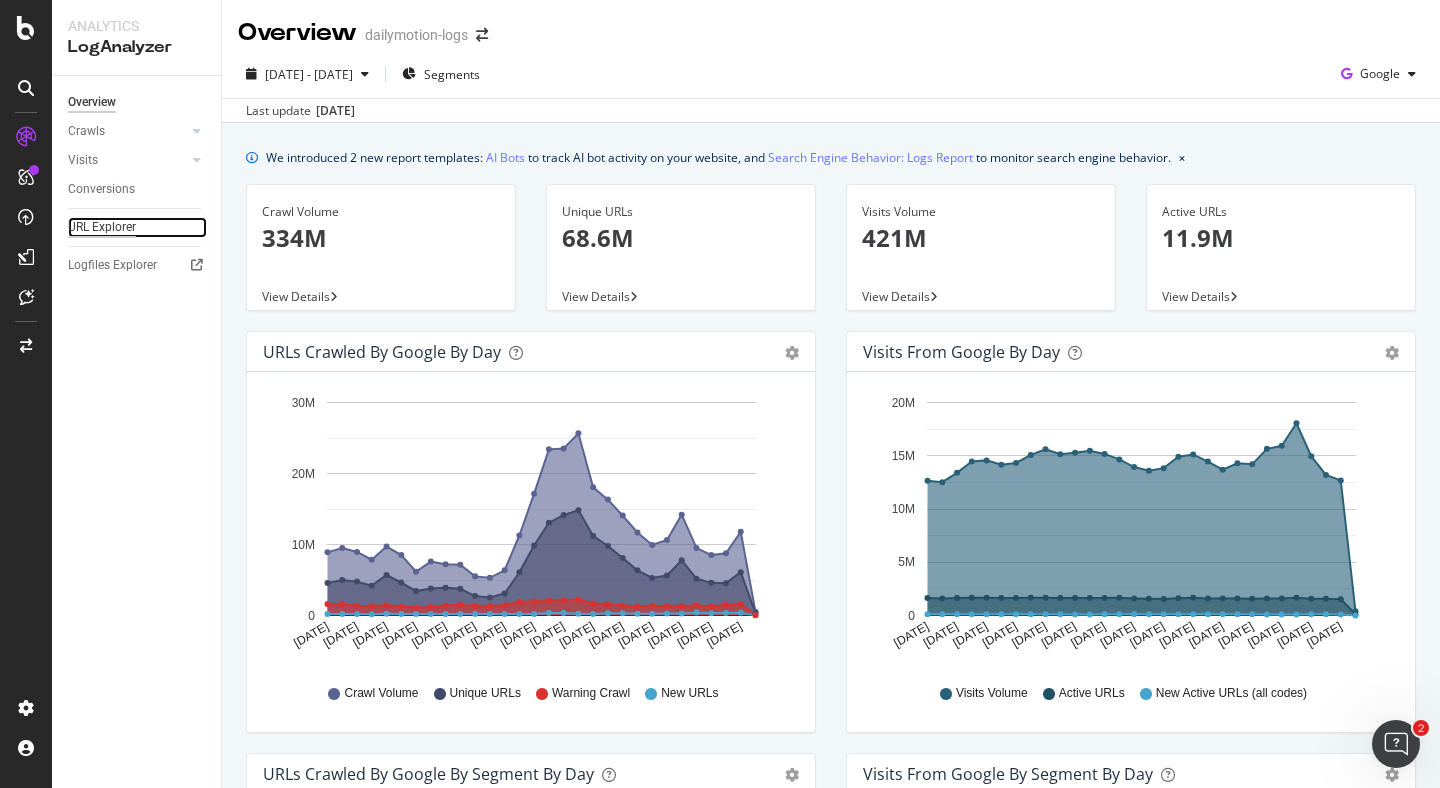 click on "URL Explorer" at bounding box center [102, 227] 